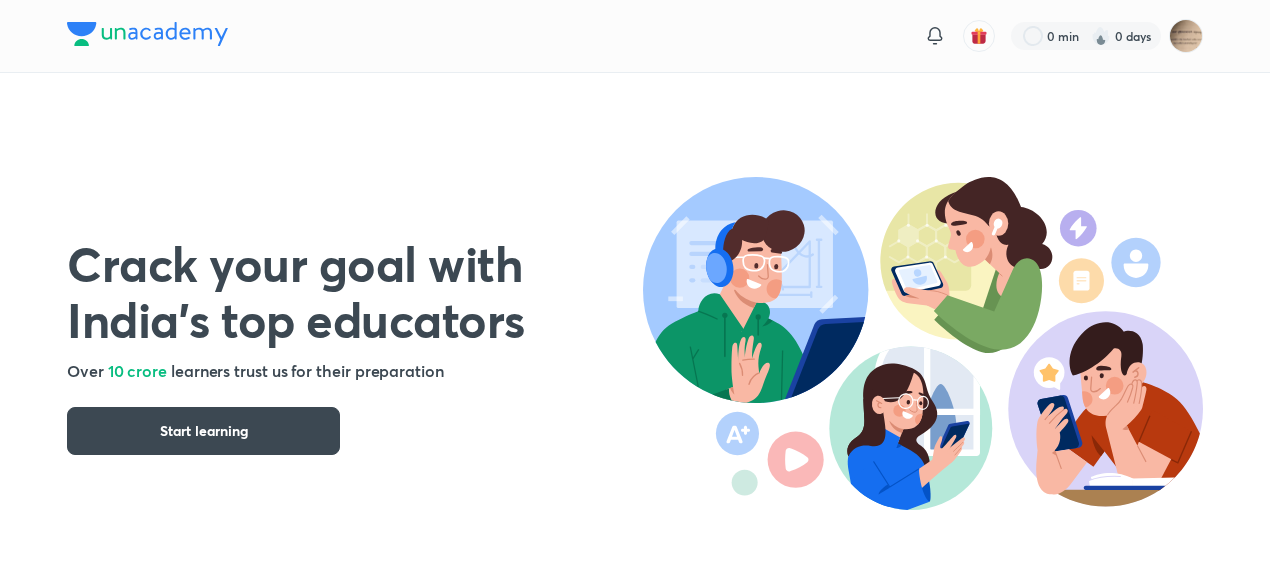 scroll, scrollTop: 0, scrollLeft: 0, axis: both 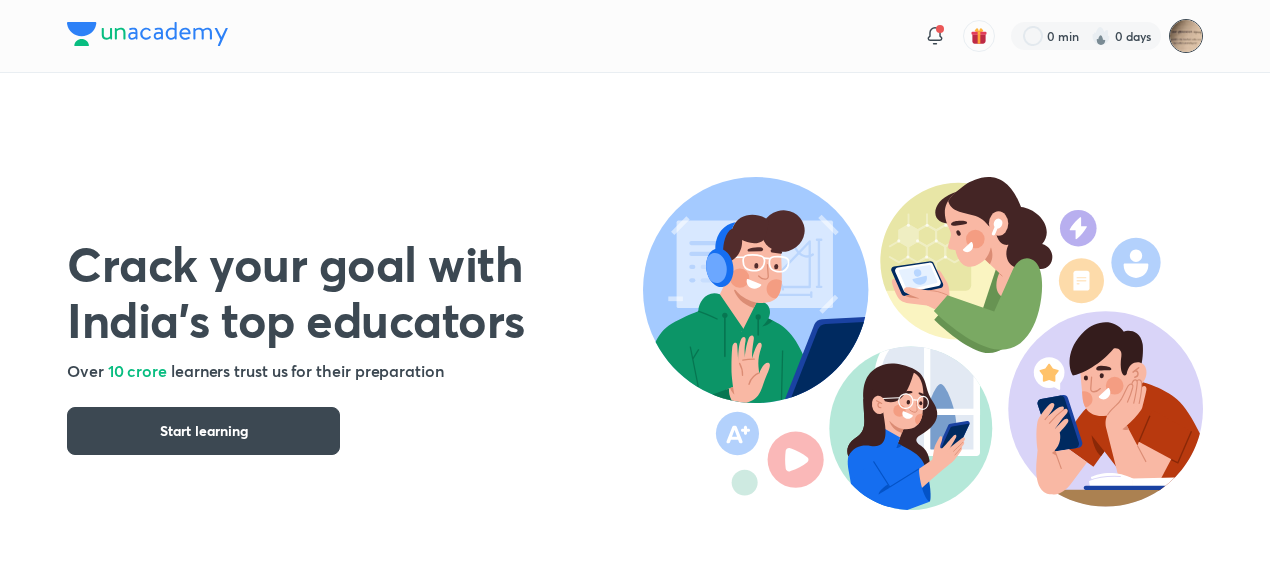 click at bounding box center (1186, 36) 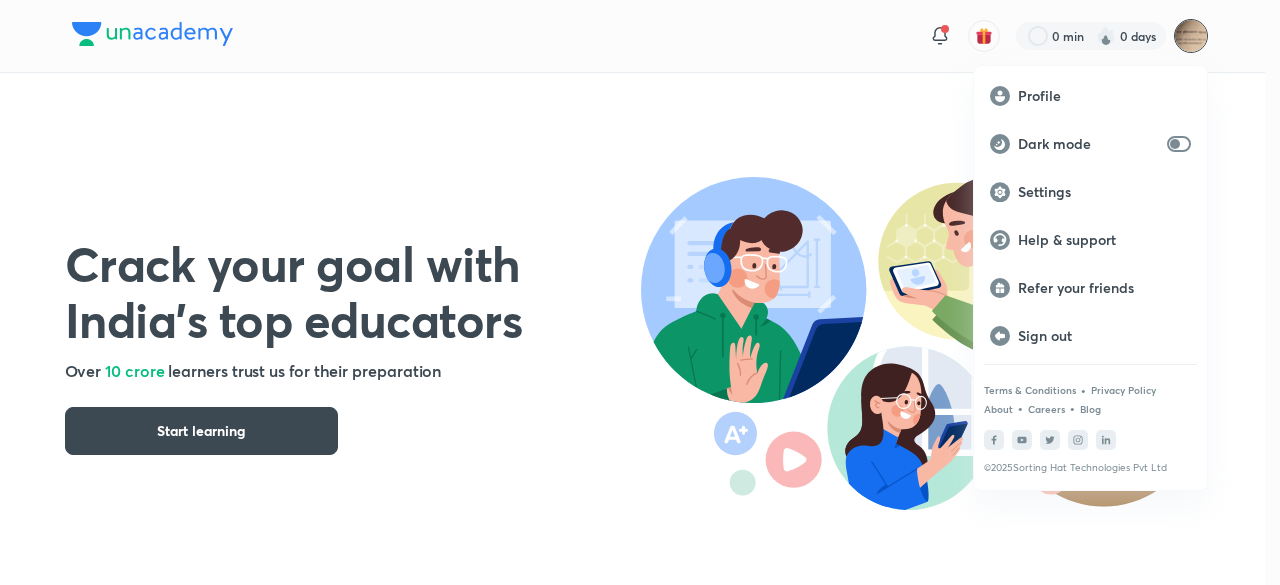 click at bounding box center (640, 292) 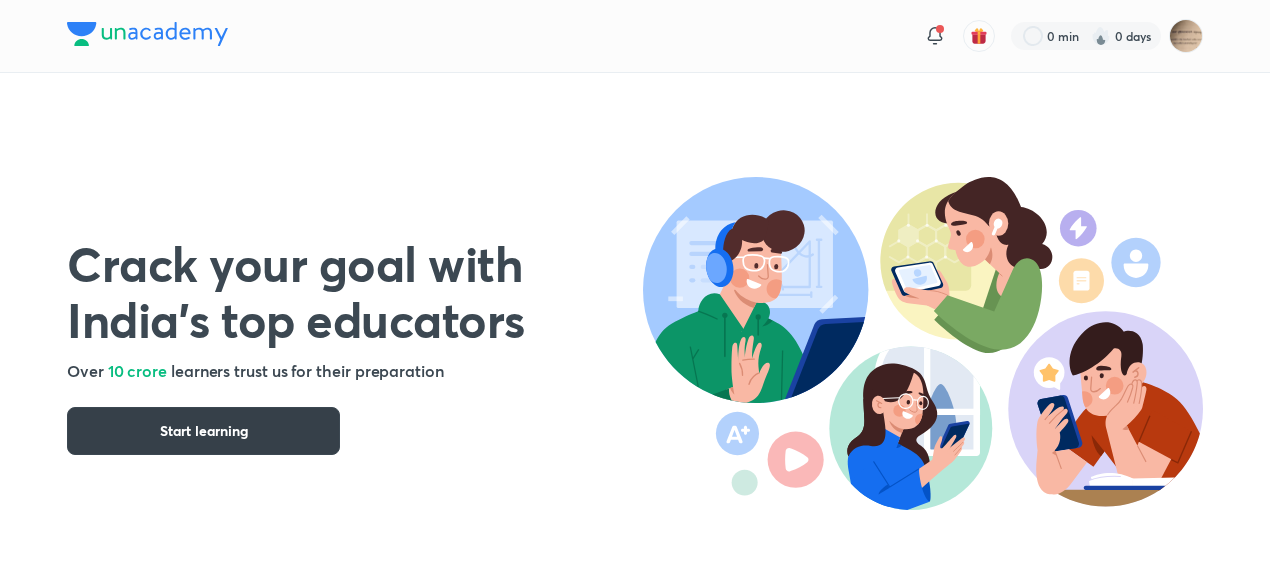 click on "Start learning" at bounding box center [203, 431] 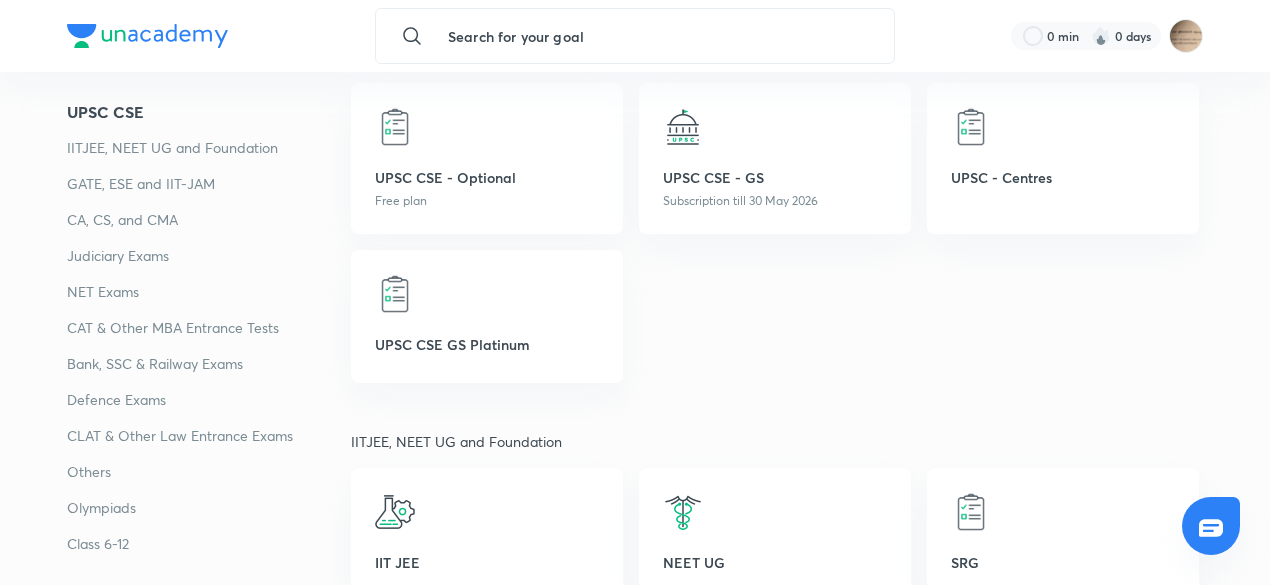 scroll, scrollTop: 400, scrollLeft: 0, axis: vertical 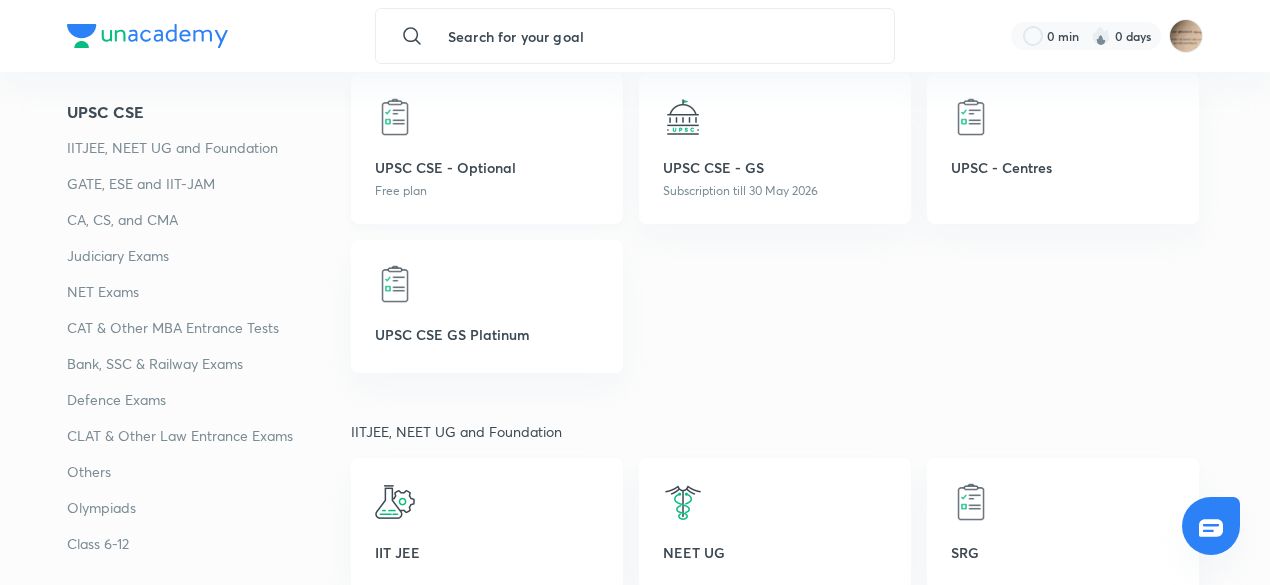 click on "UPSC CSE - Optional" at bounding box center (487, 167) 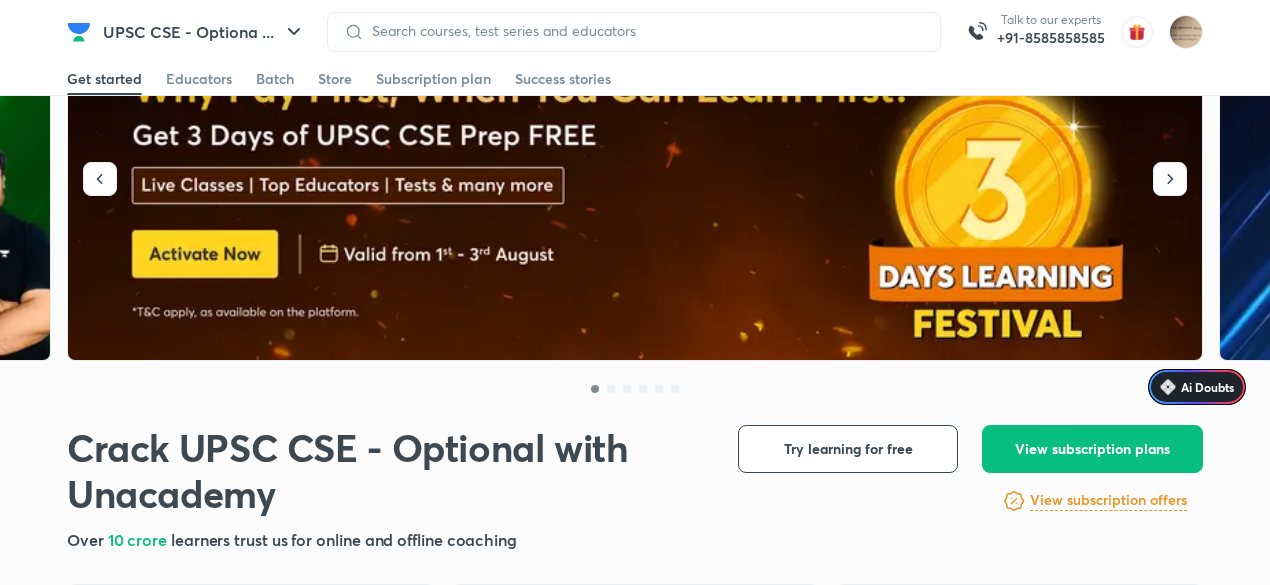 scroll, scrollTop: 133, scrollLeft: 0, axis: vertical 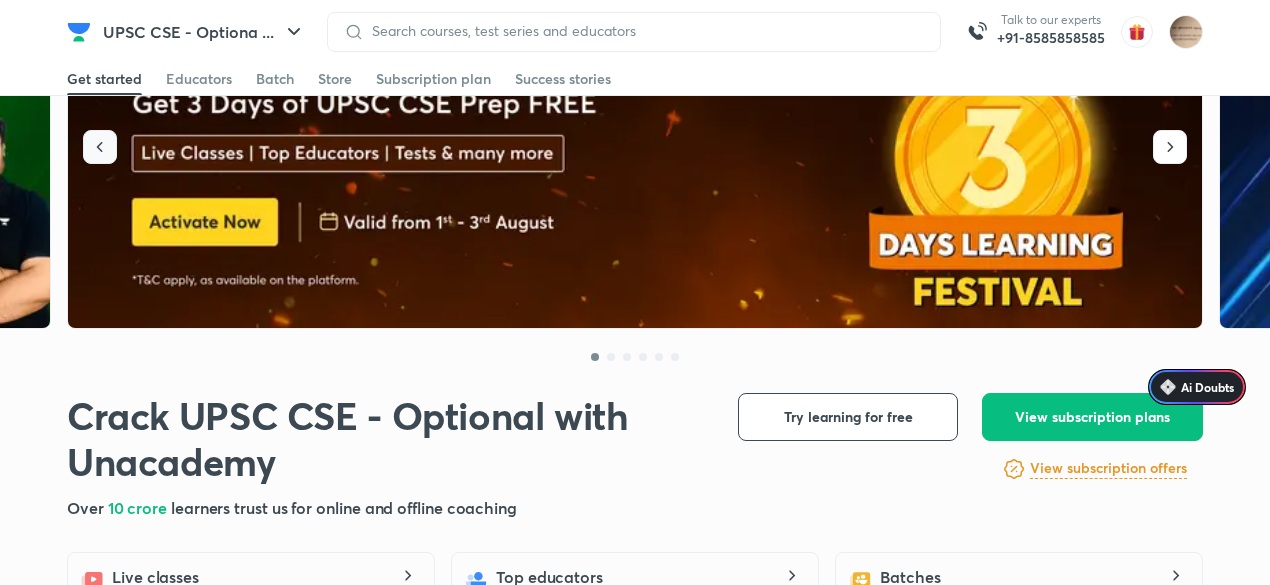 click 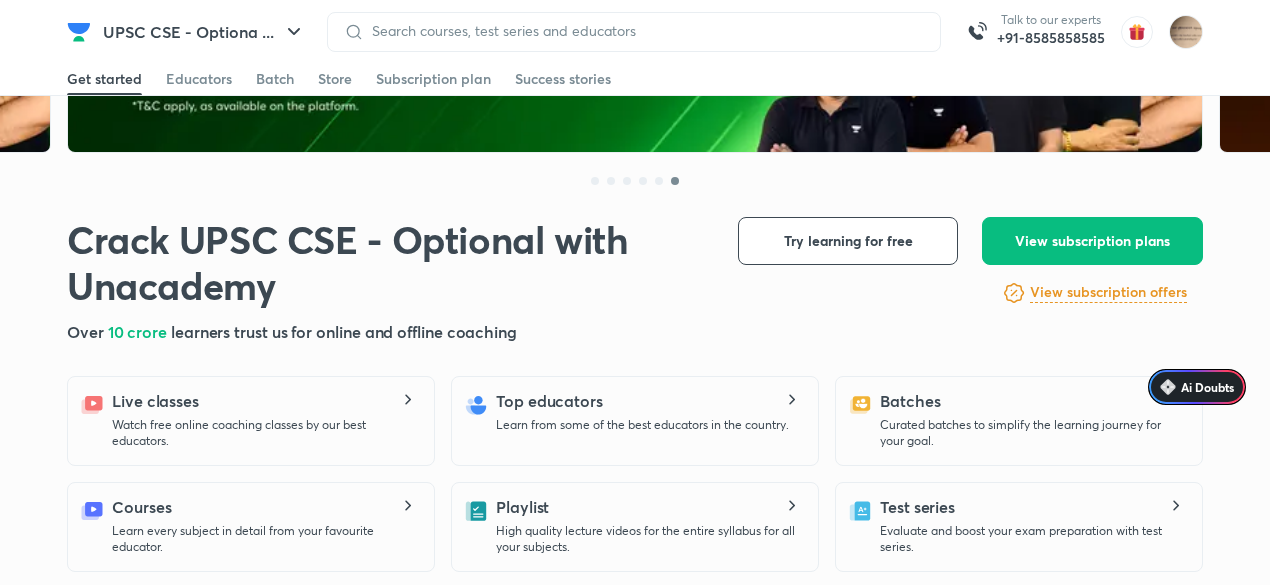 scroll, scrollTop: 0, scrollLeft: 0, axis: both 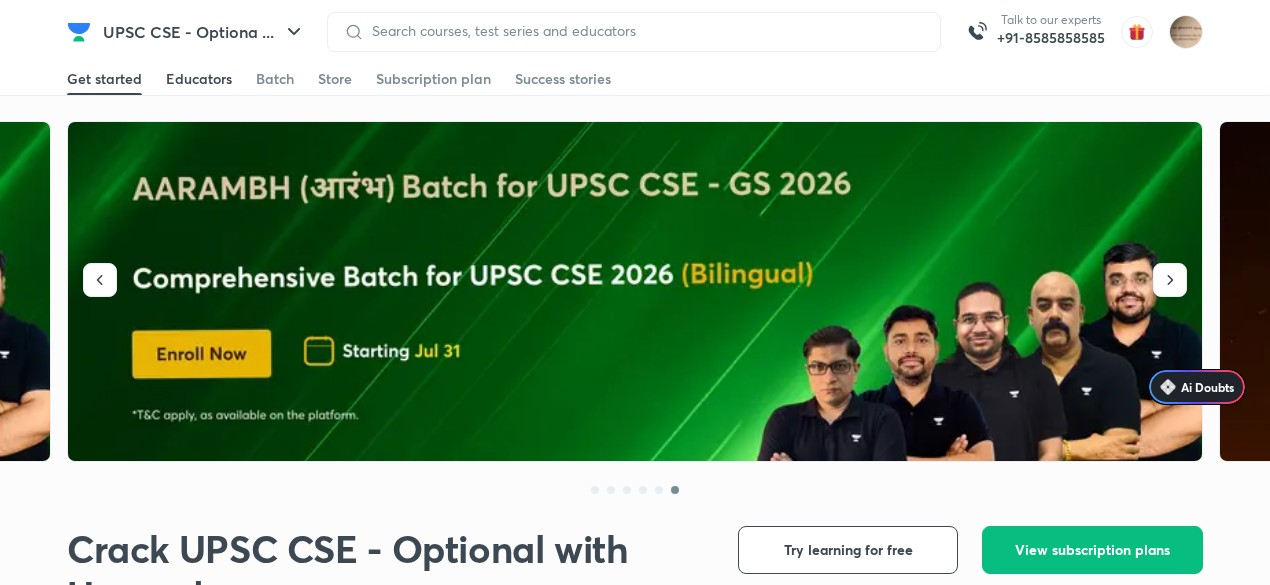 click on "Educators" at bounding box center (199, 79) 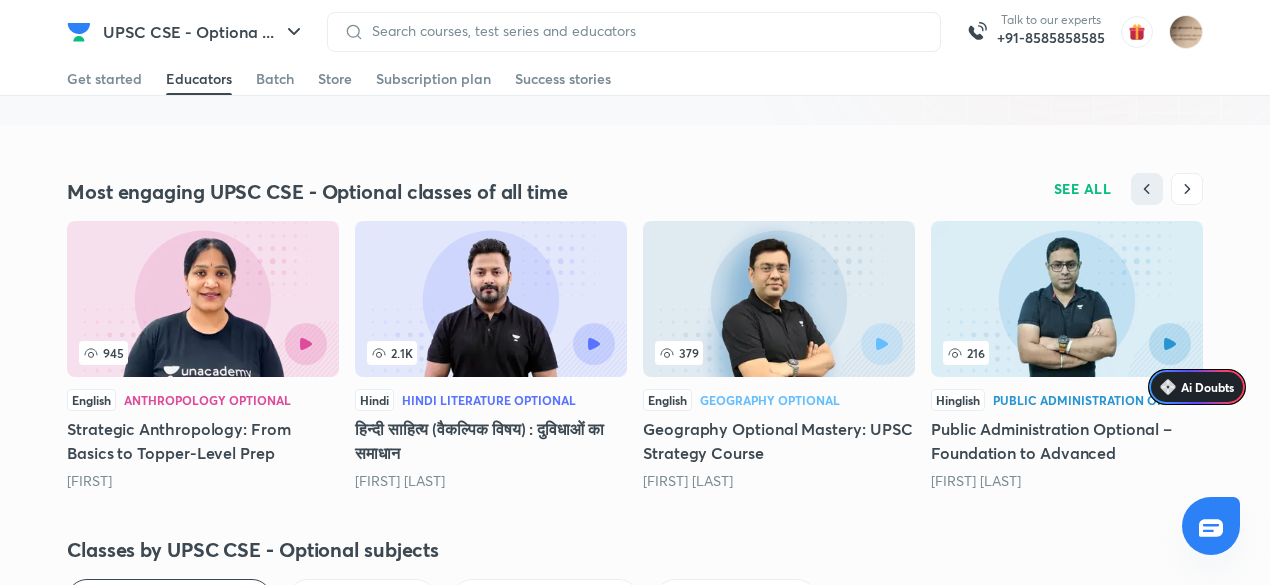 scroll, scrollTop: 2924, scrollLeft: 0, axis: vertical 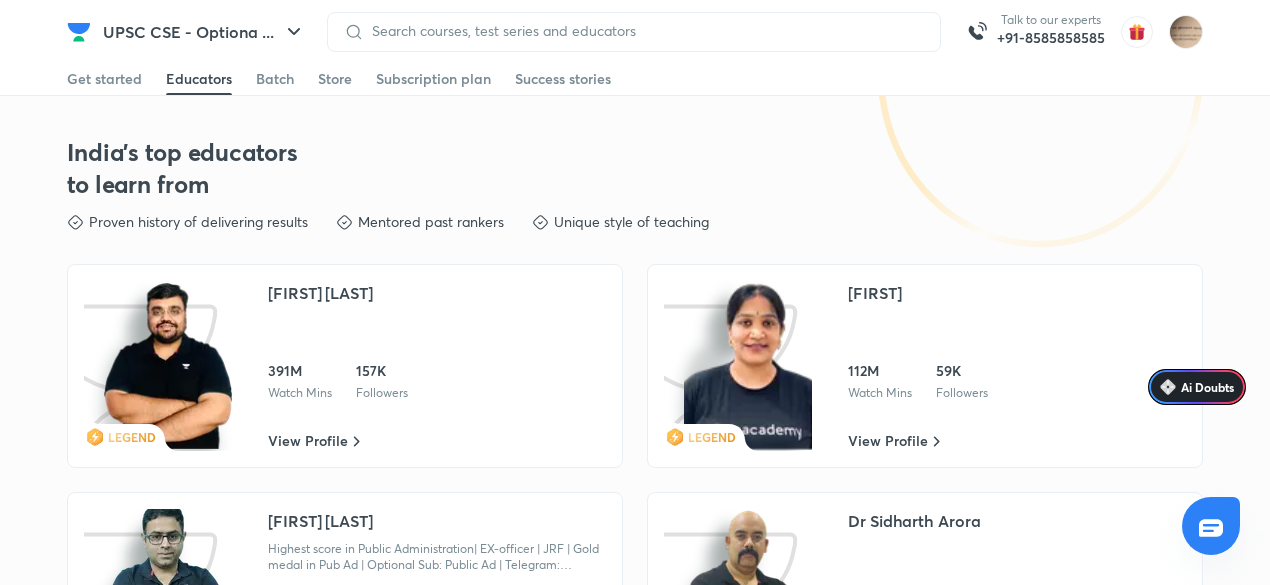 click at bounding box center [168, 366] 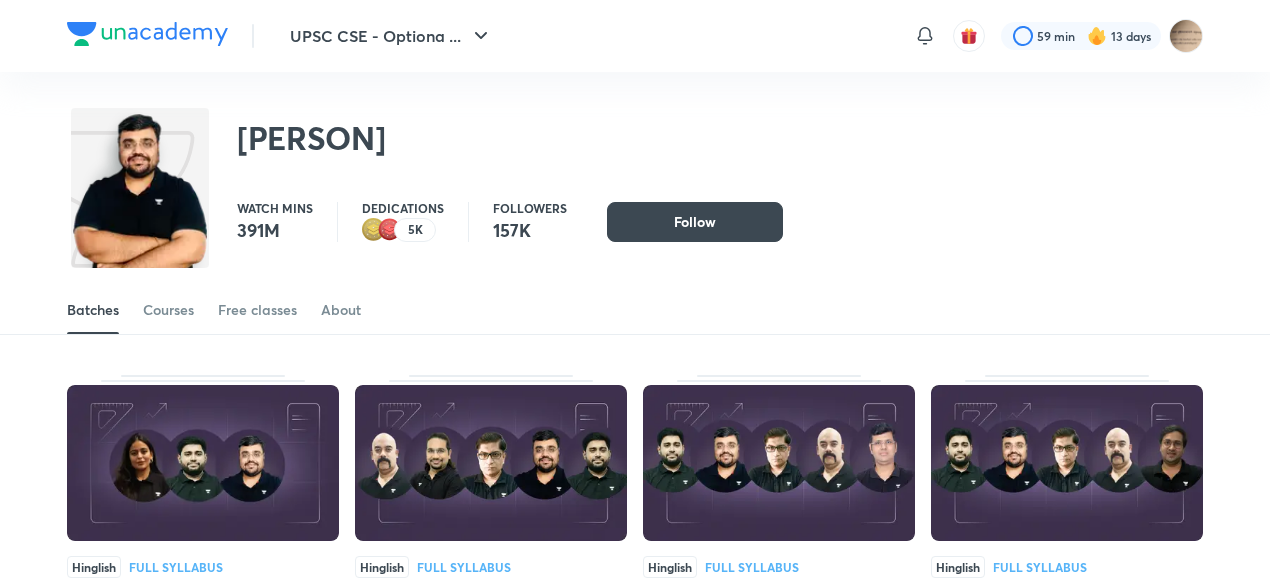 scroll, scrollTop: 0, scrollLeft: 0, axis: both 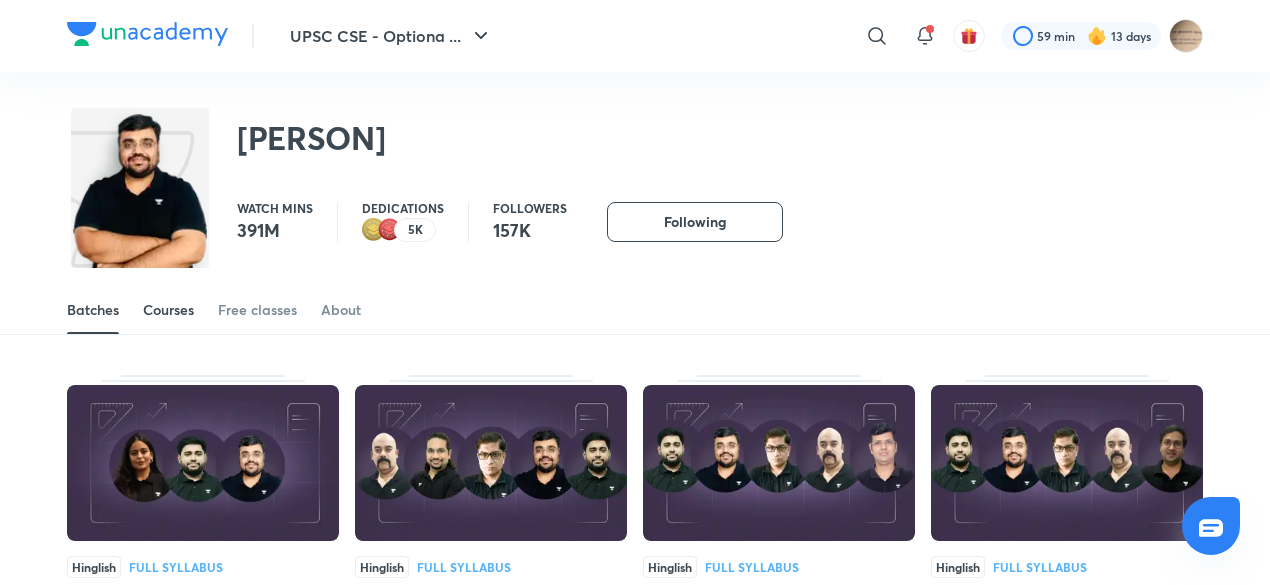 click on "Courses" at bounding box center [168, 310] 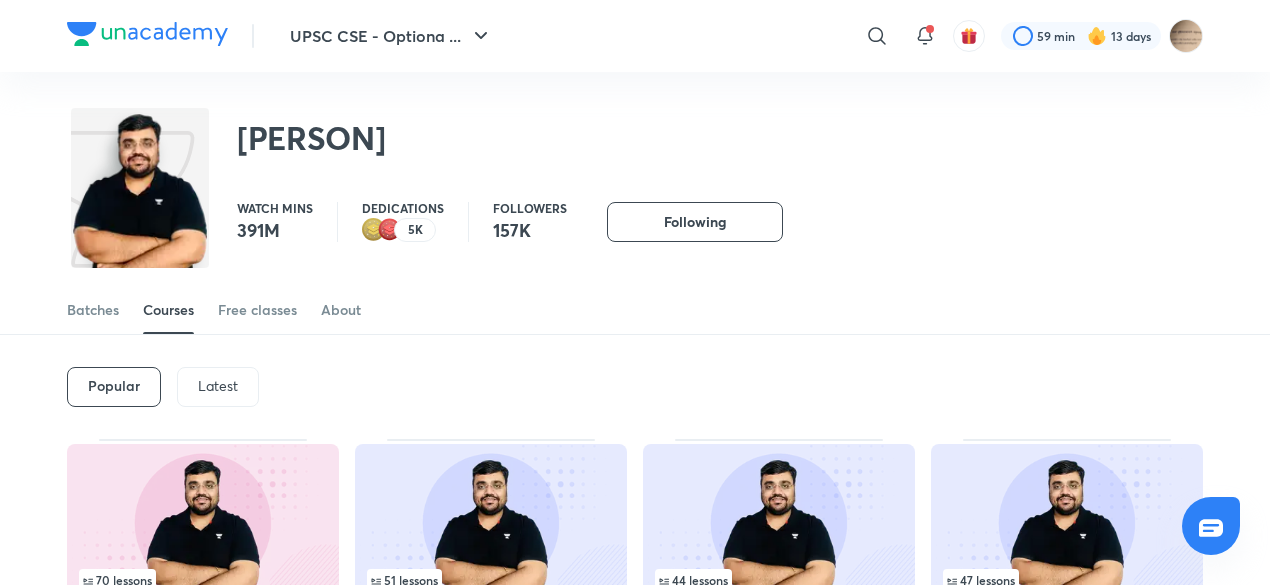 click on "Latest" at bounding box center [218, 386] 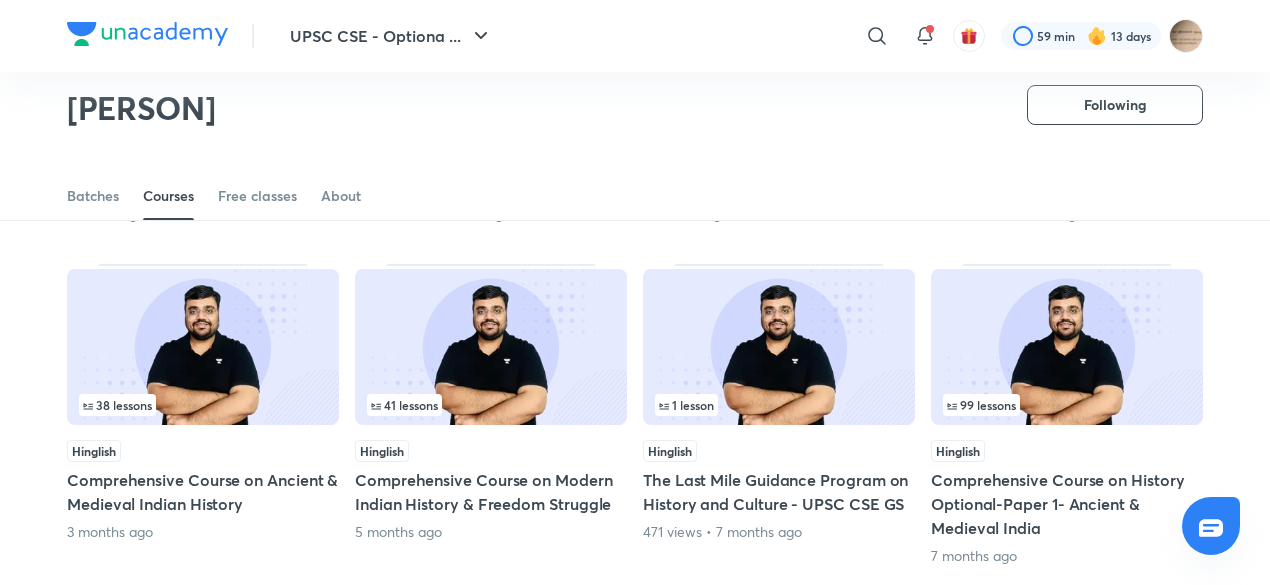 scroll, scrollTop: 885, scrollLeft: 0, axis: vertical 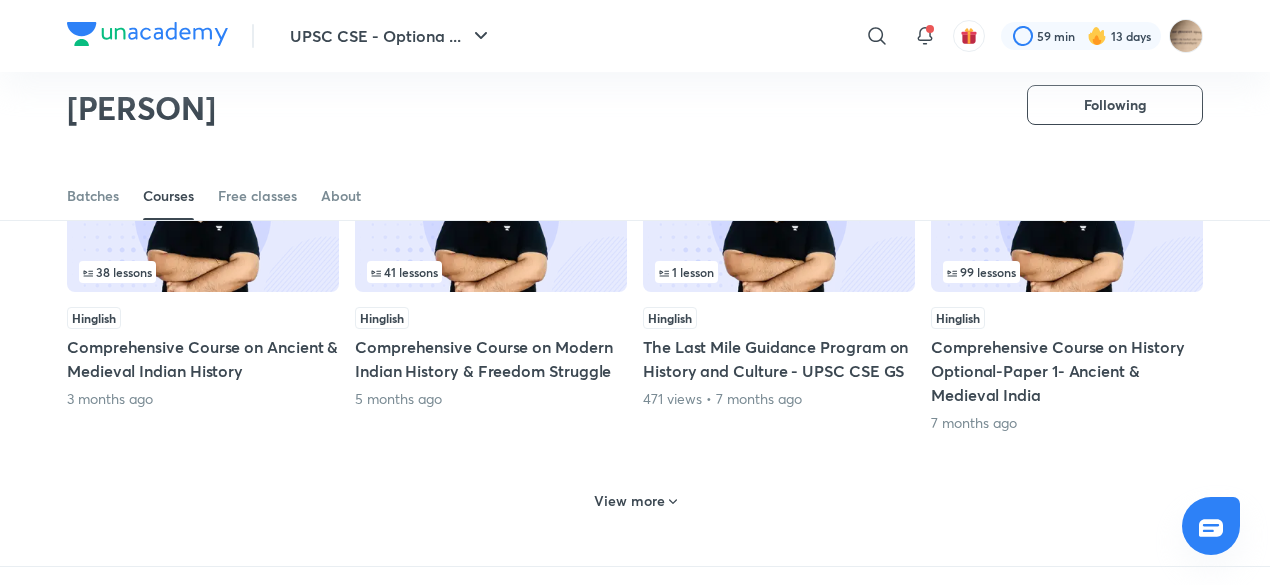click on "99 lessons Hinglish Comprehensive Course on History Optional-Paper 1- Ancient • Medieval India 7 months ago" at bounding box center (1067, 282) 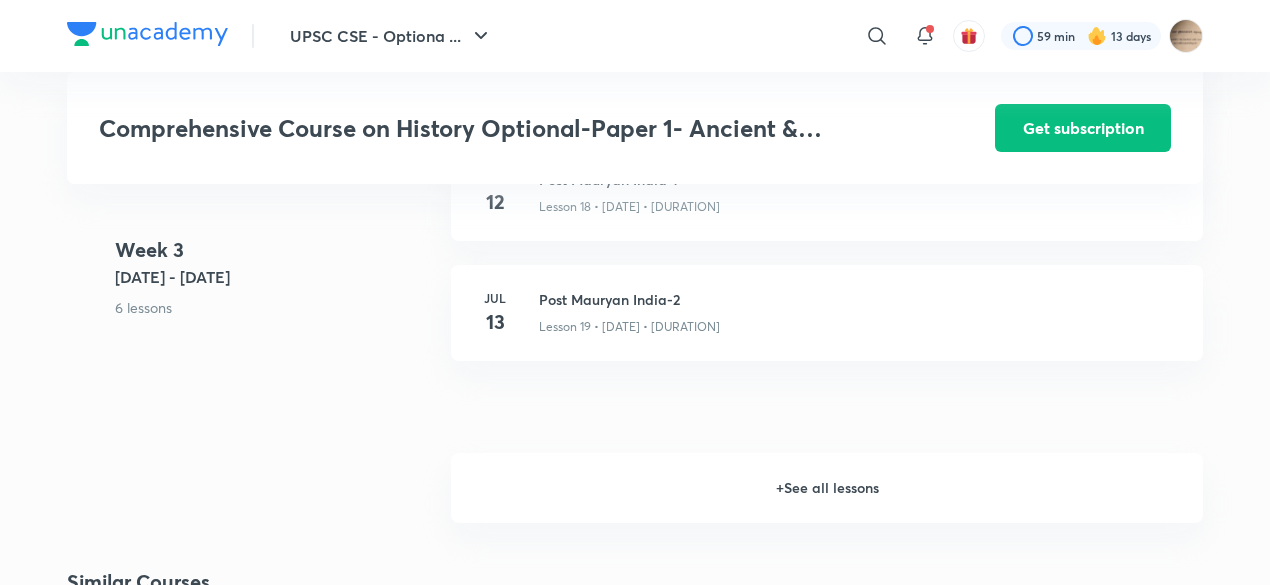 scroll, scrollTop: 3200, scrollLeft: 0, axis: vertical 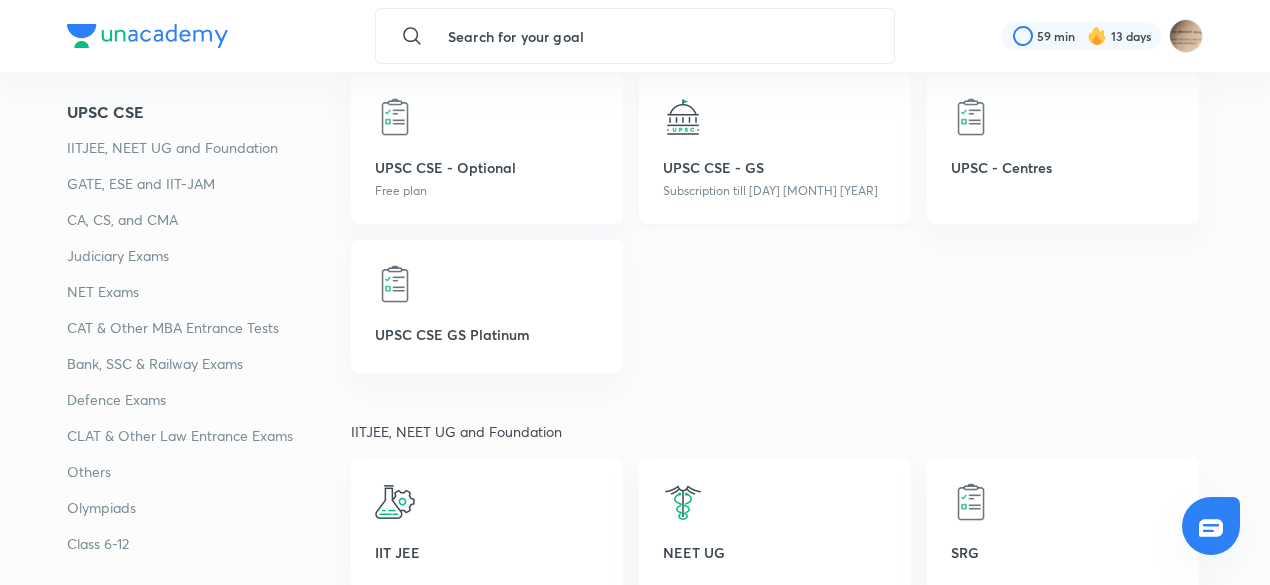 click at bounding box center [683, 117] 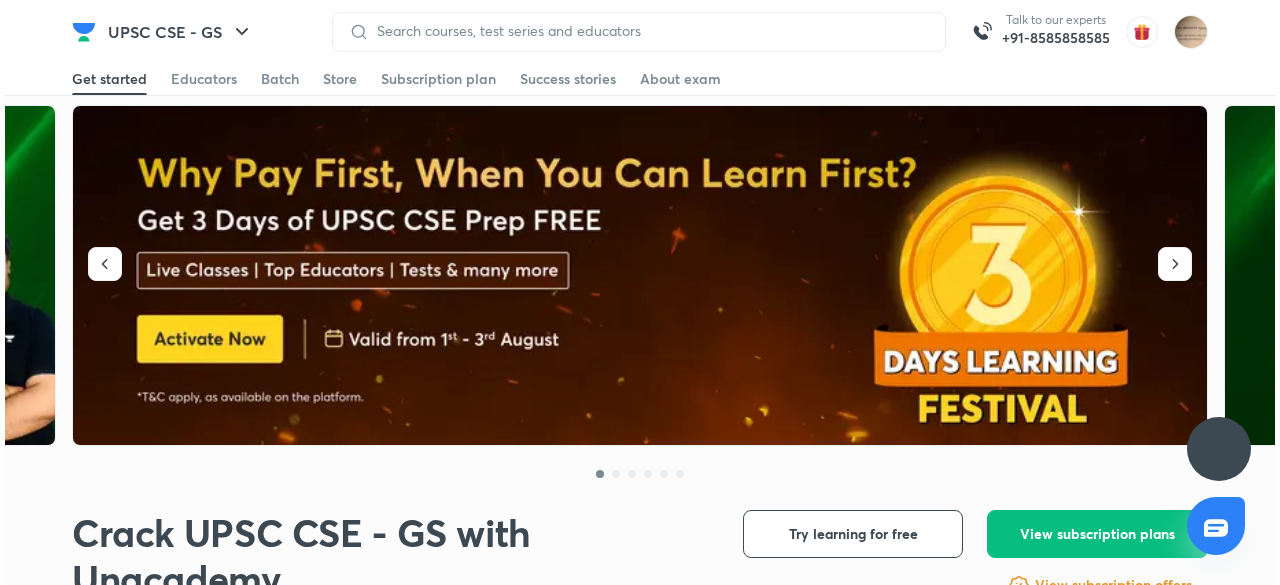 scroll, scrollTop: 0, scrollLeft: 0, axis: both 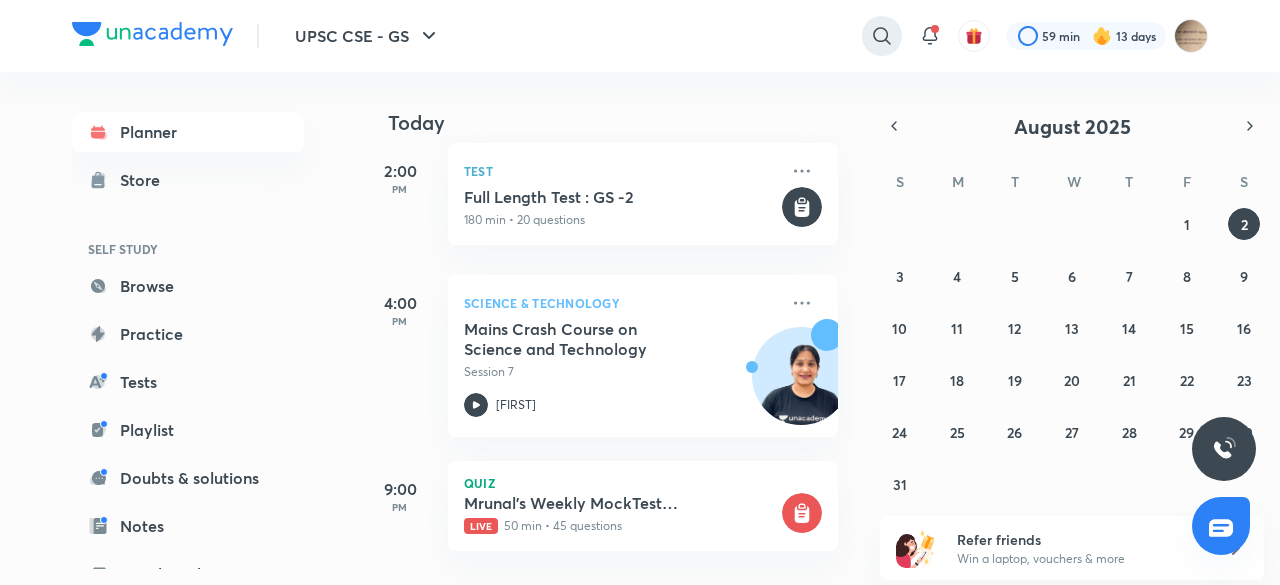 click 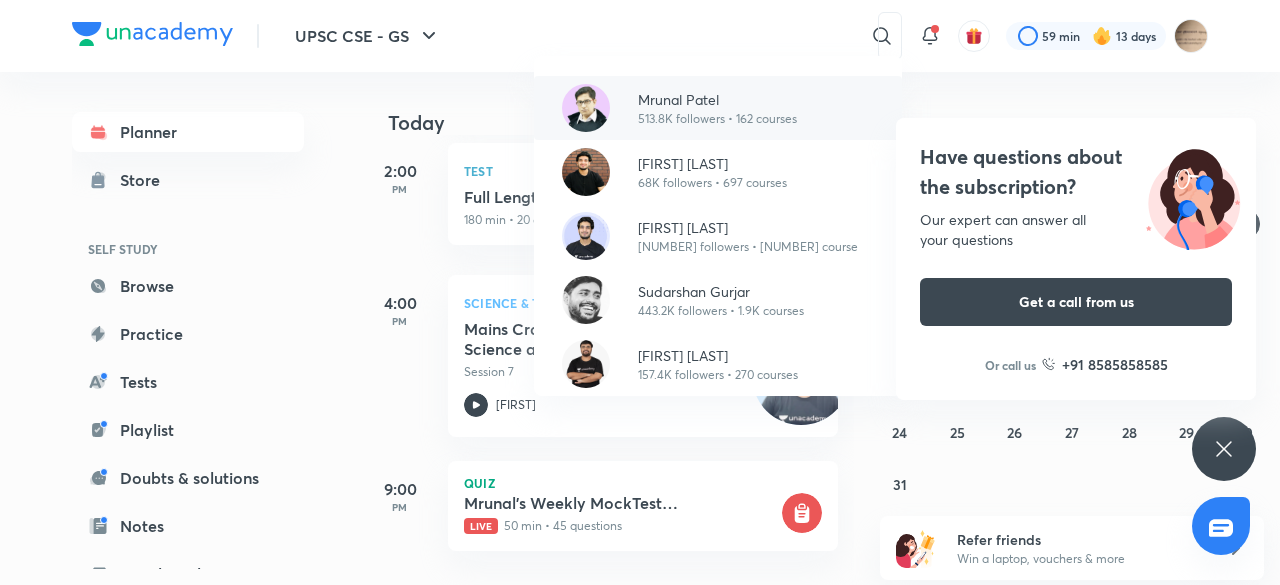 click at bounding box center [586, 108] 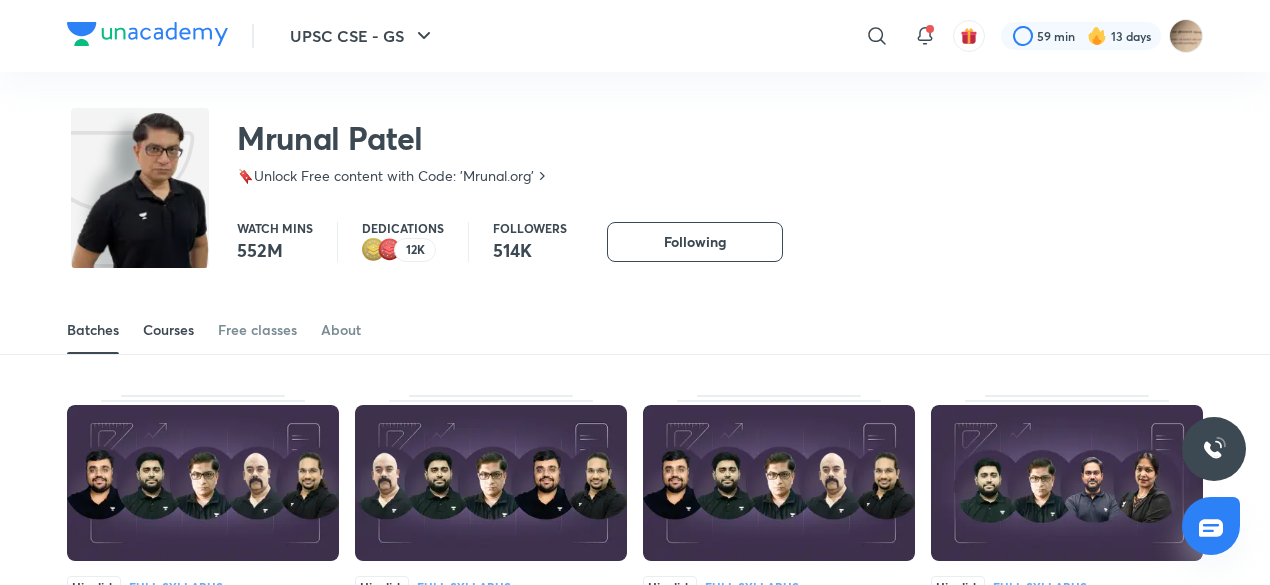 click on "Courses" at bounding box center (168, 330) 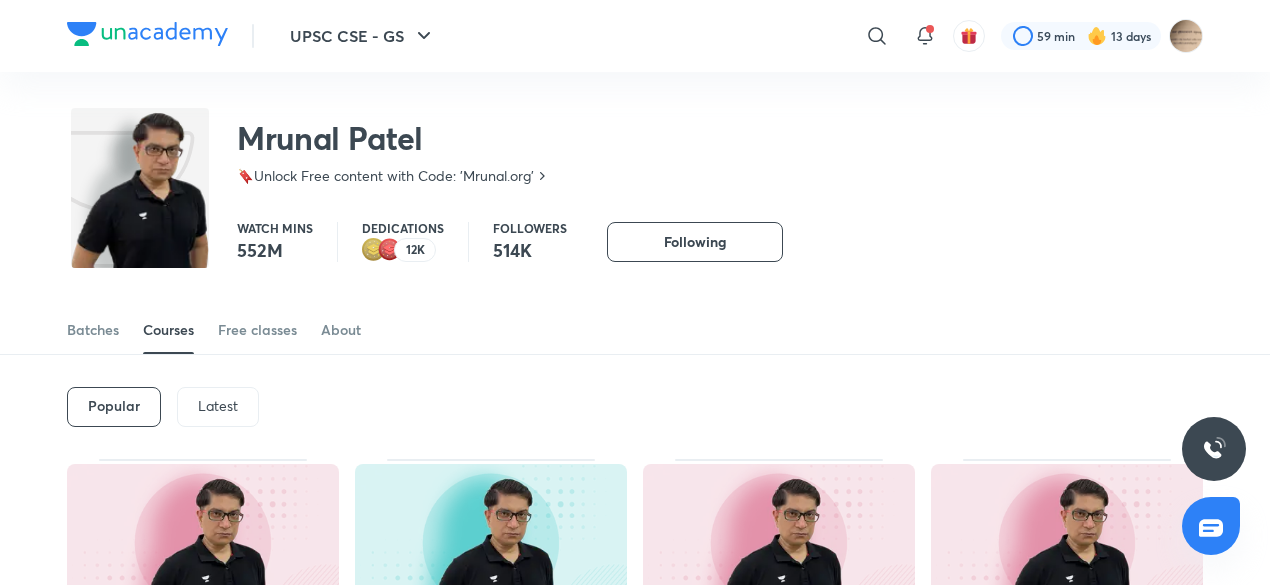 click on "Latest" at bounding box center [218, 406] 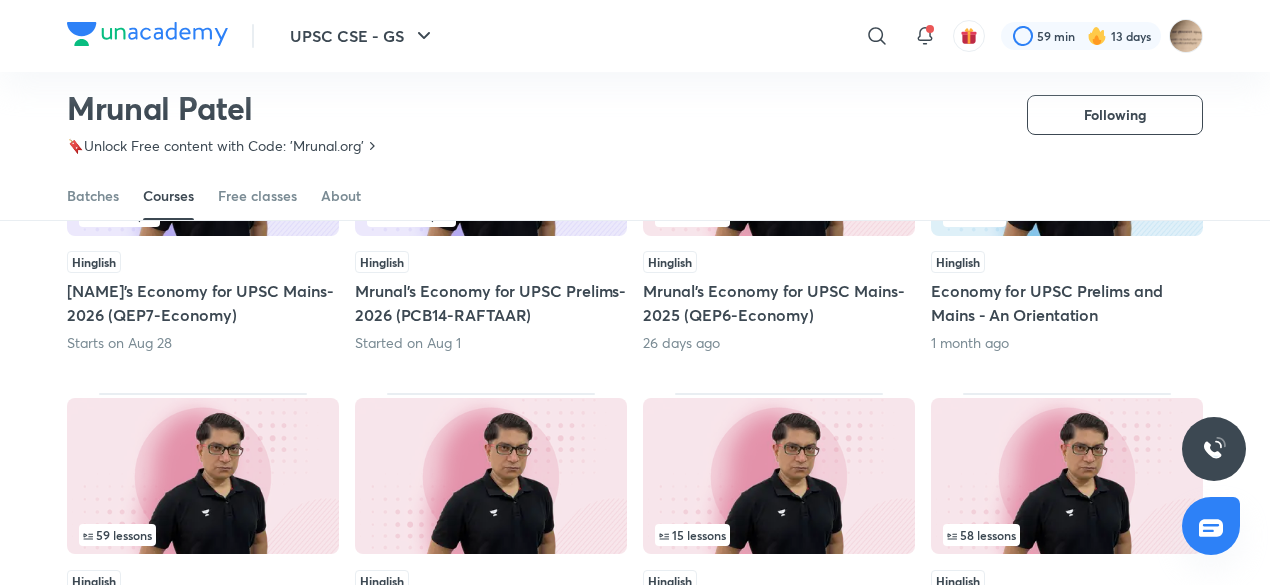 scroll, scrollTop: 352, scrollLeft: 0, axis: vertical 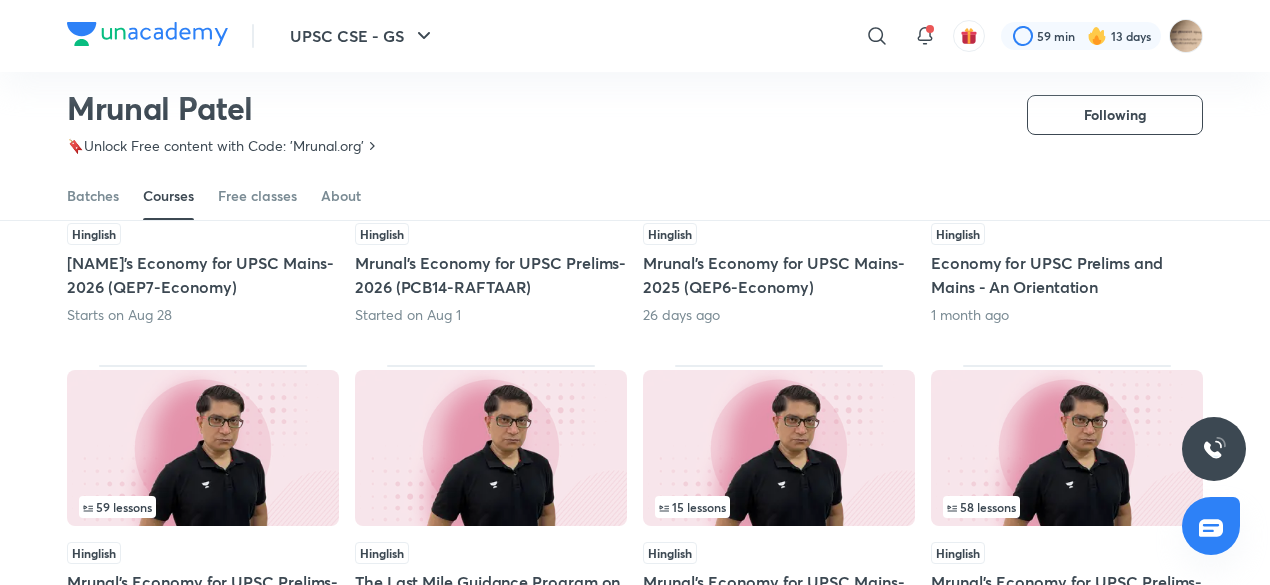click on "Mrunal’s Economy for UPSC Prelims-2026 (PCB14-RAFTAAR)" at bounding box center [491, 275] 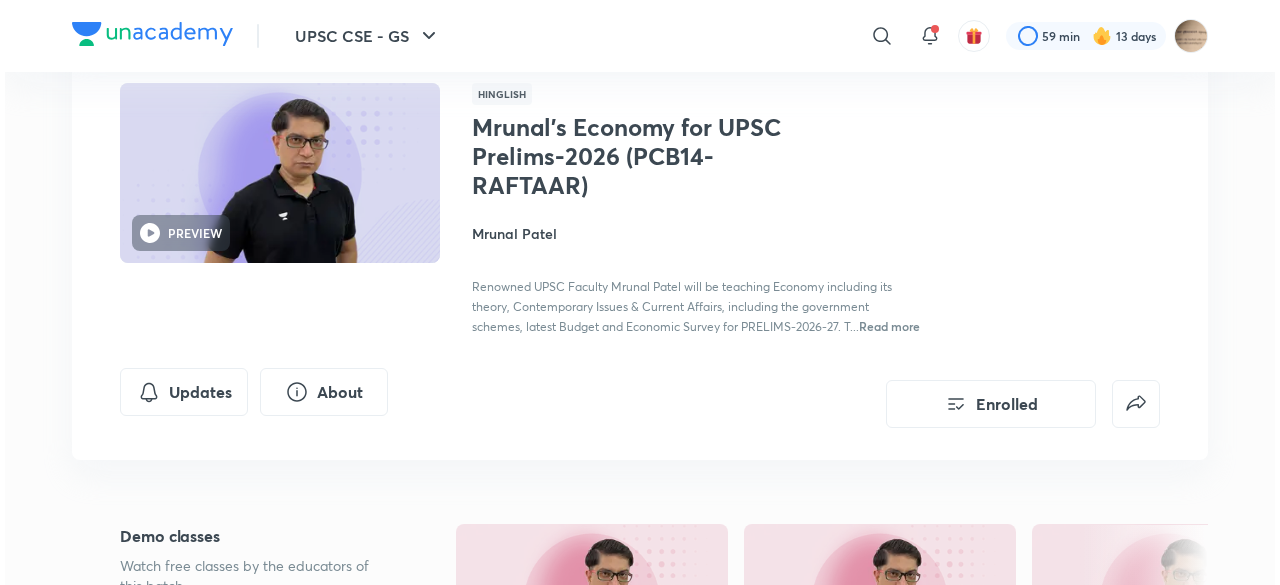 scroll, scrollTop: 0, scrollLeft: 0, axis: both 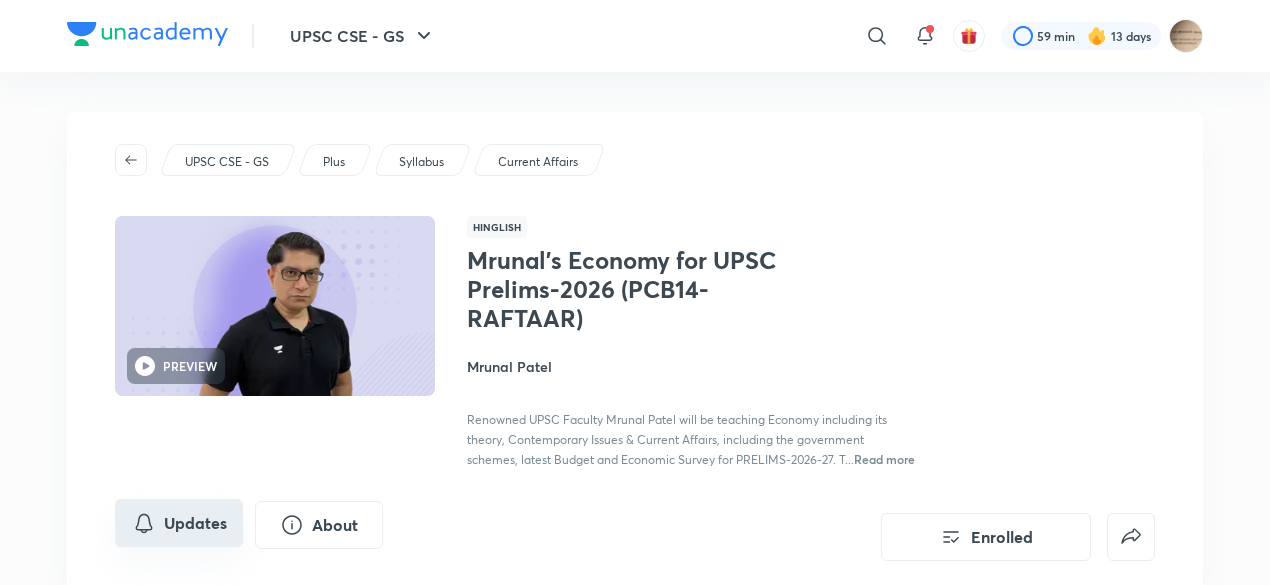 click 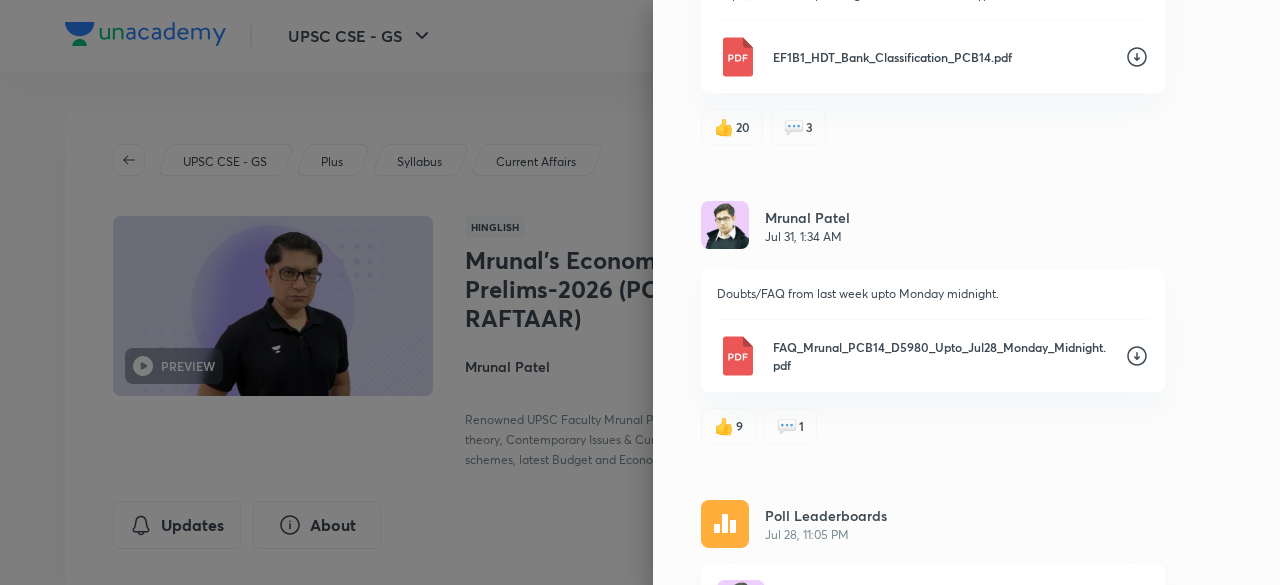 scroll, scrollTop: 1733, scrollLeft: 0, axis: vertical 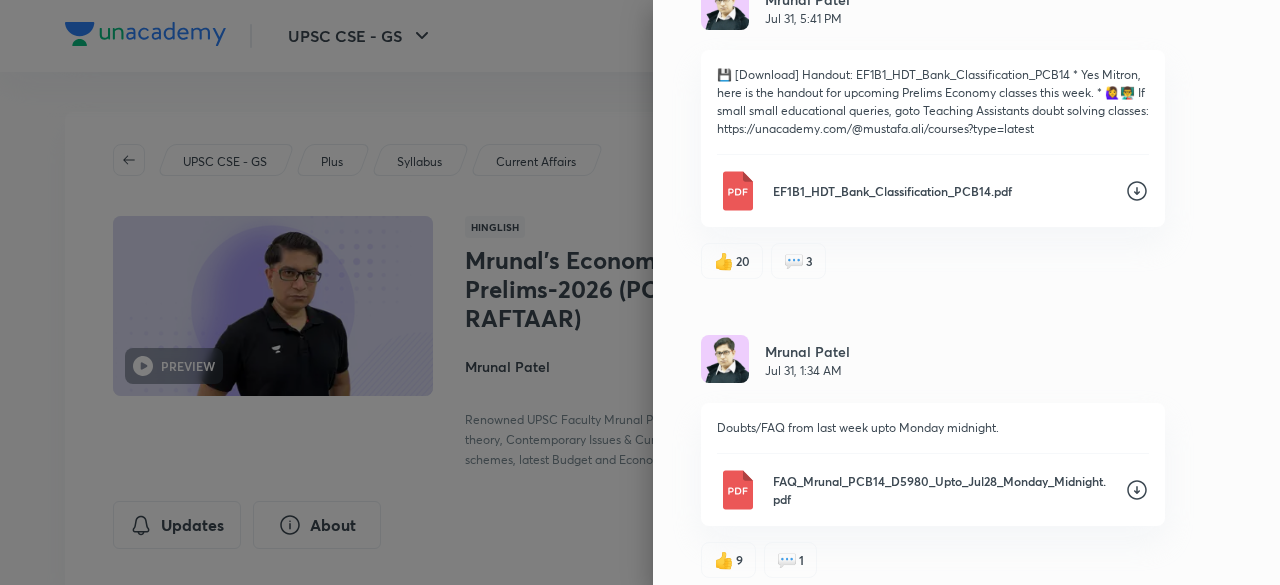 click 